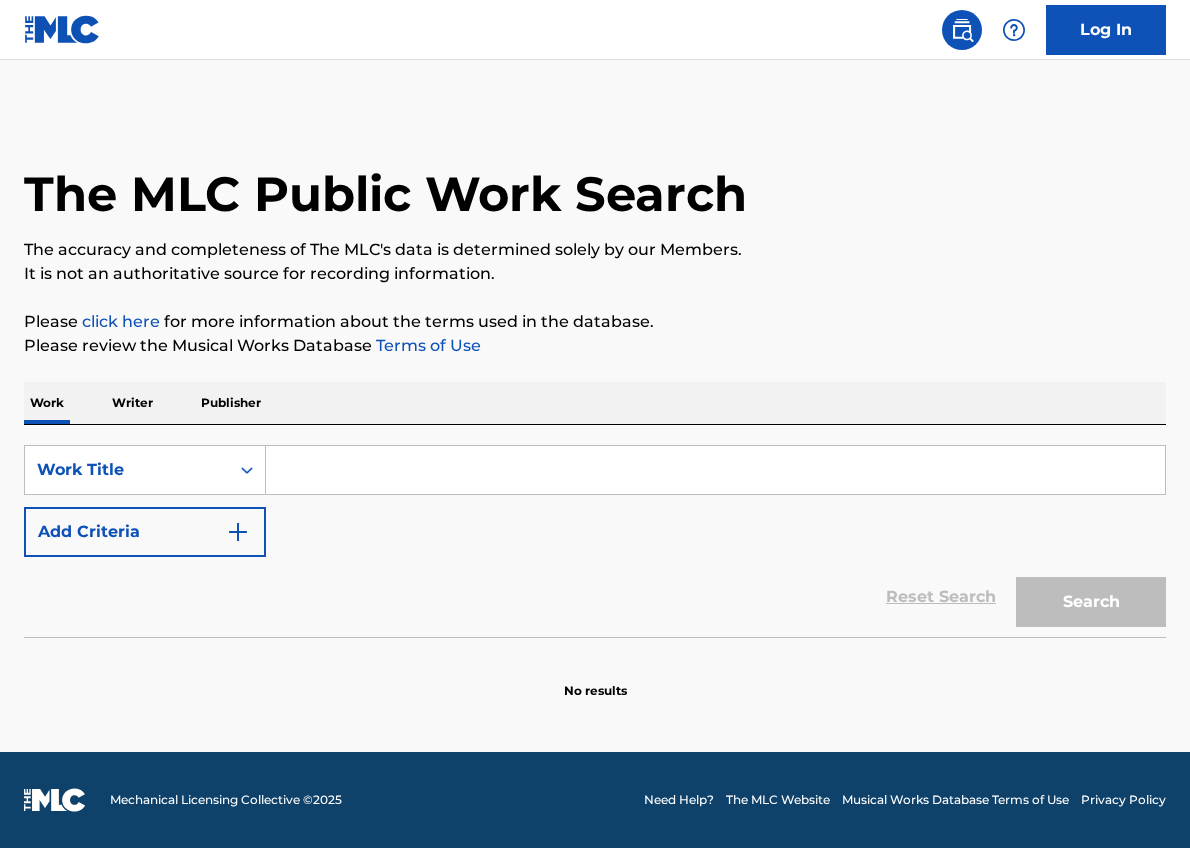 scroll, scrollTop: 0, scrollLeft: 0, axis: both 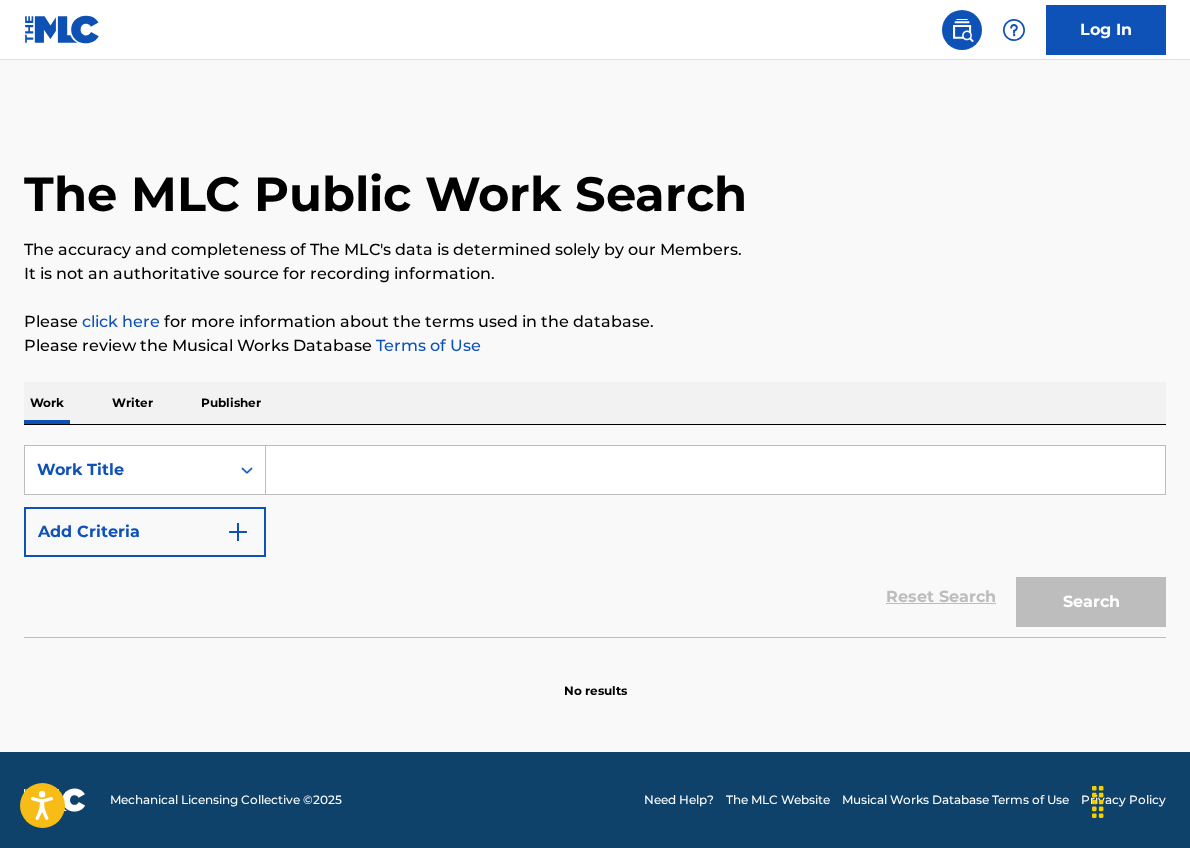 click at bounding box center (715, 470) 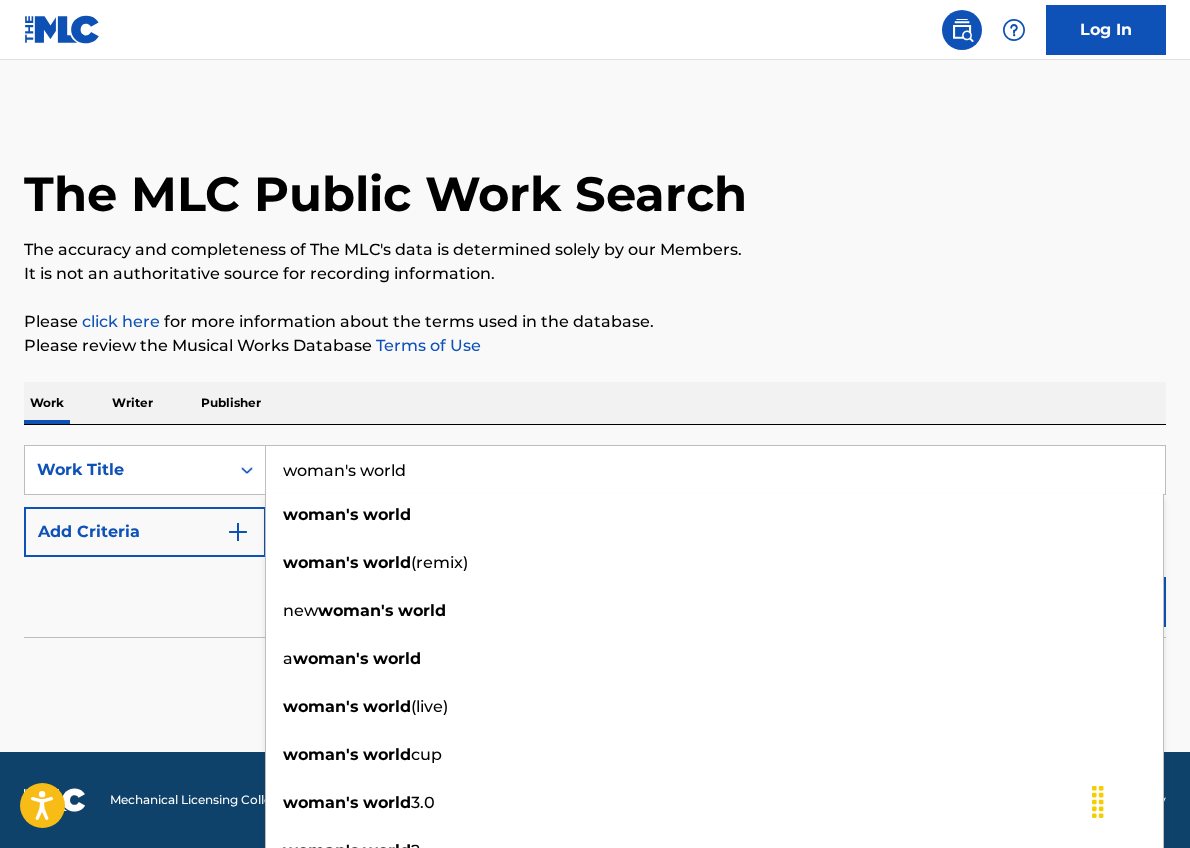type on "woman's world" 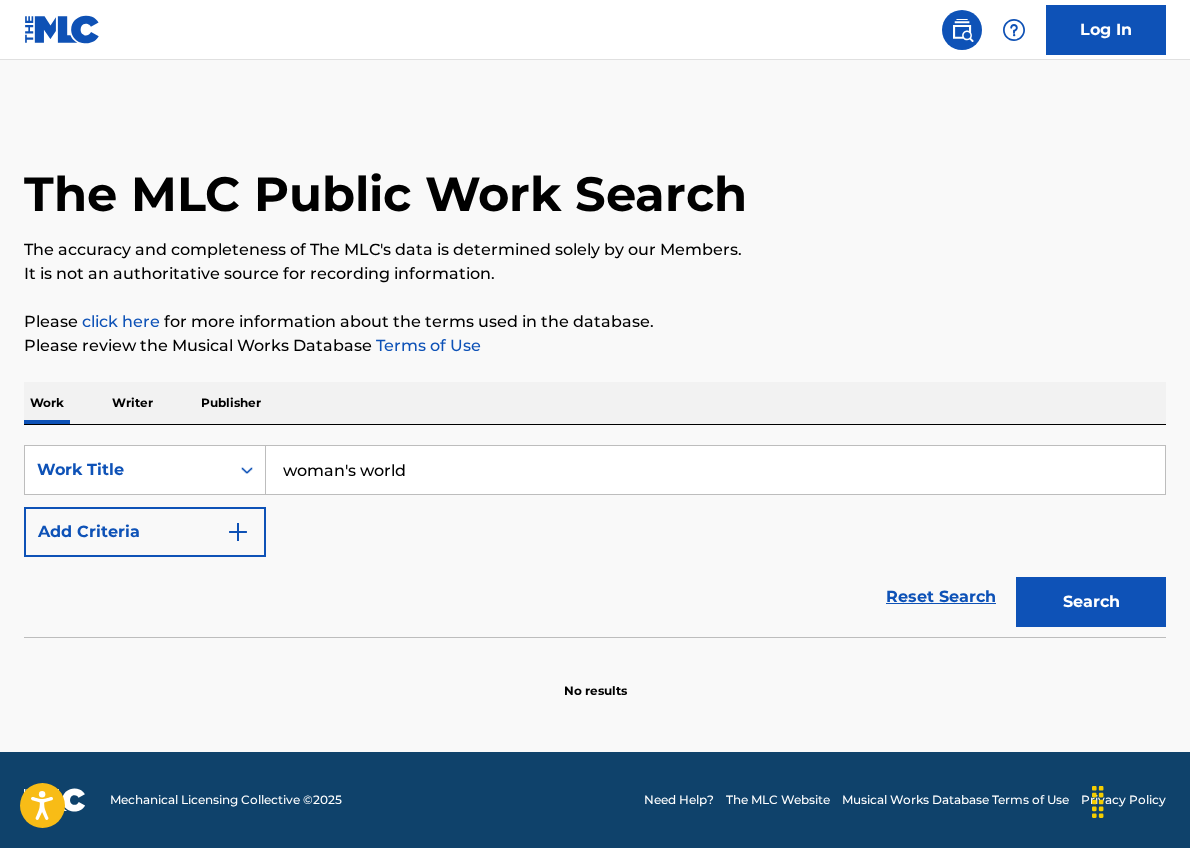 click on "Add Criteria" at bounding box center (145, 532) 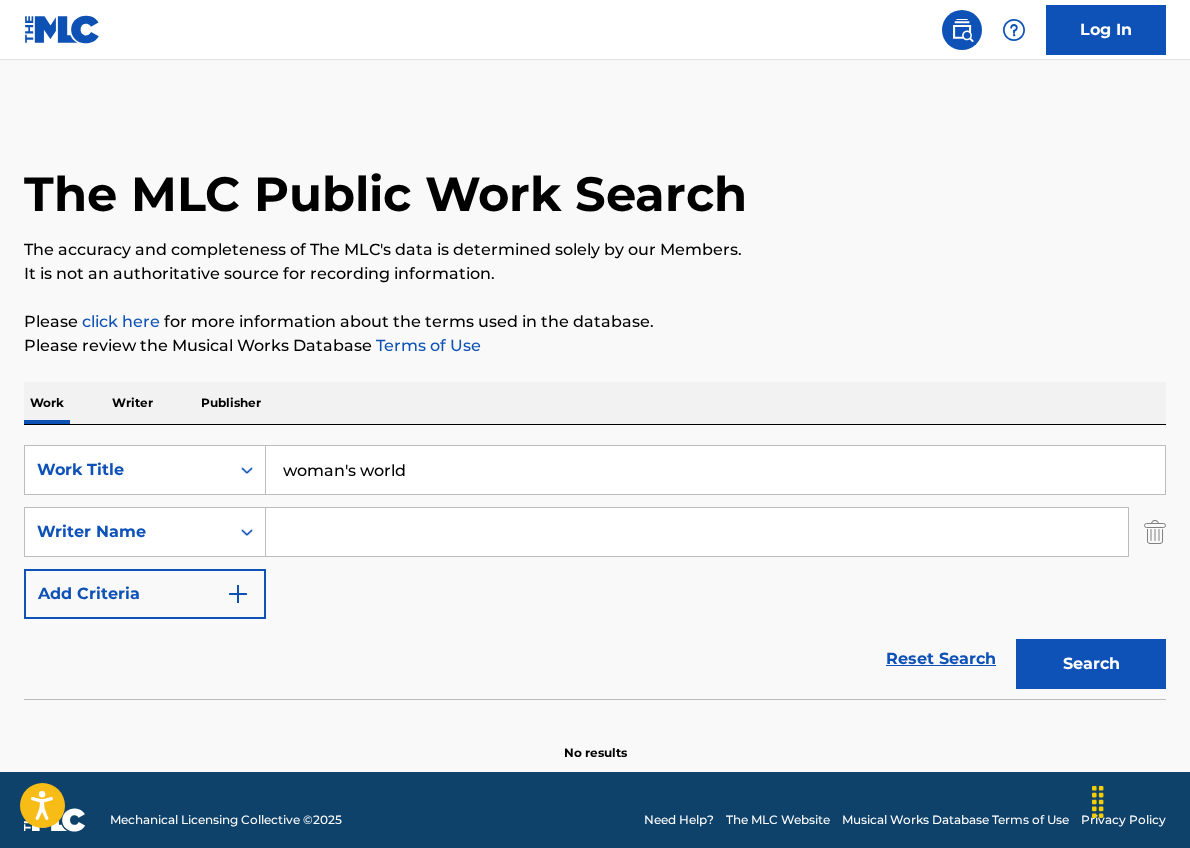 click at bounding box center [697, 532] 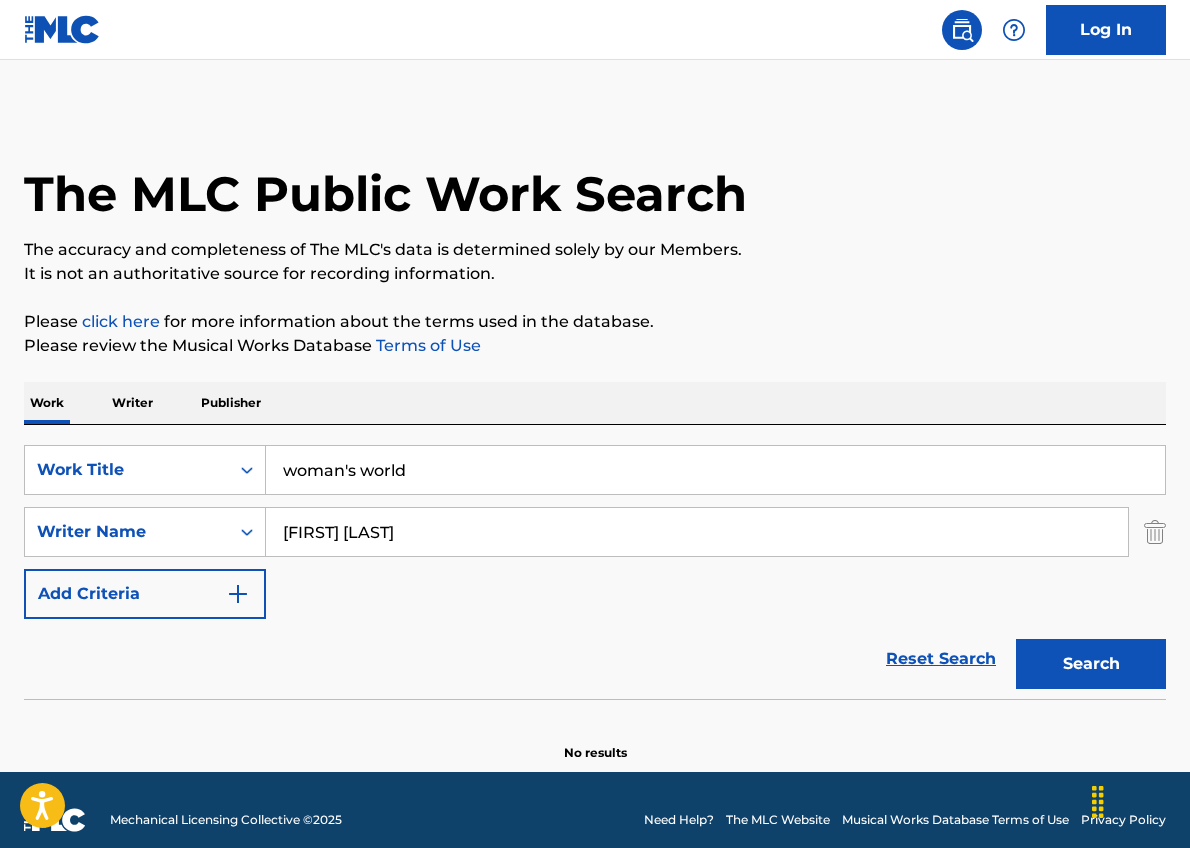 type on "[FIRST] [LAST]" 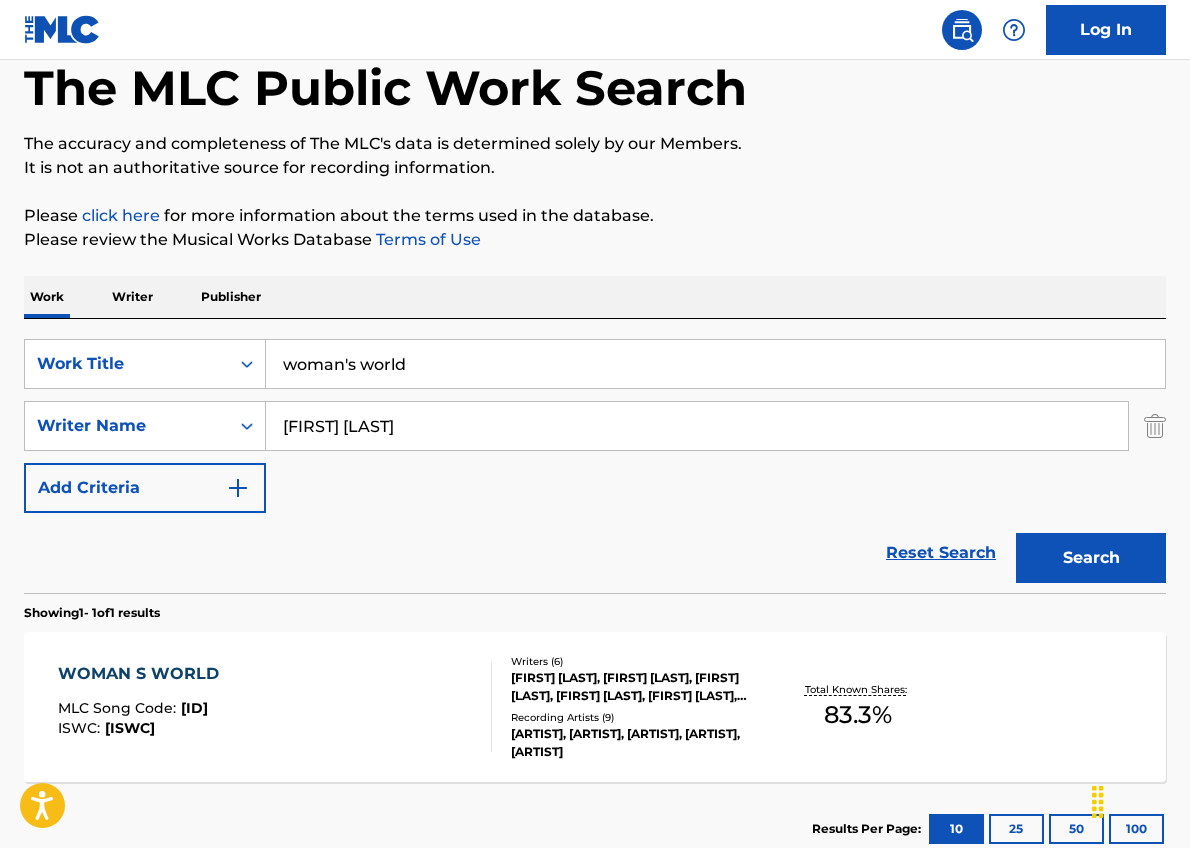 scroll, scrollTop: 161, scrollLeft: 0, axis: vertical 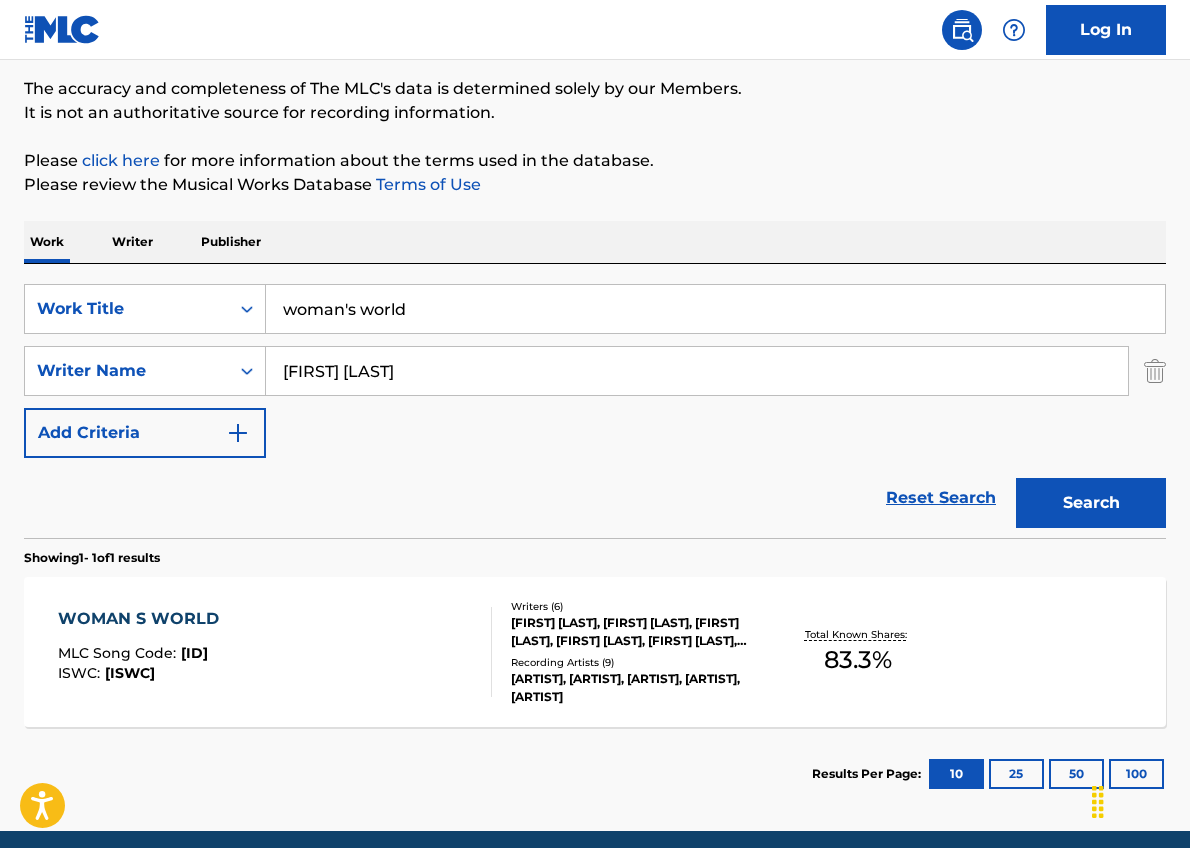 click on "WOMAN S WORLD MLC Song Code : [ID] ISWC : [ISWC]" at bounding box center [275, 652] 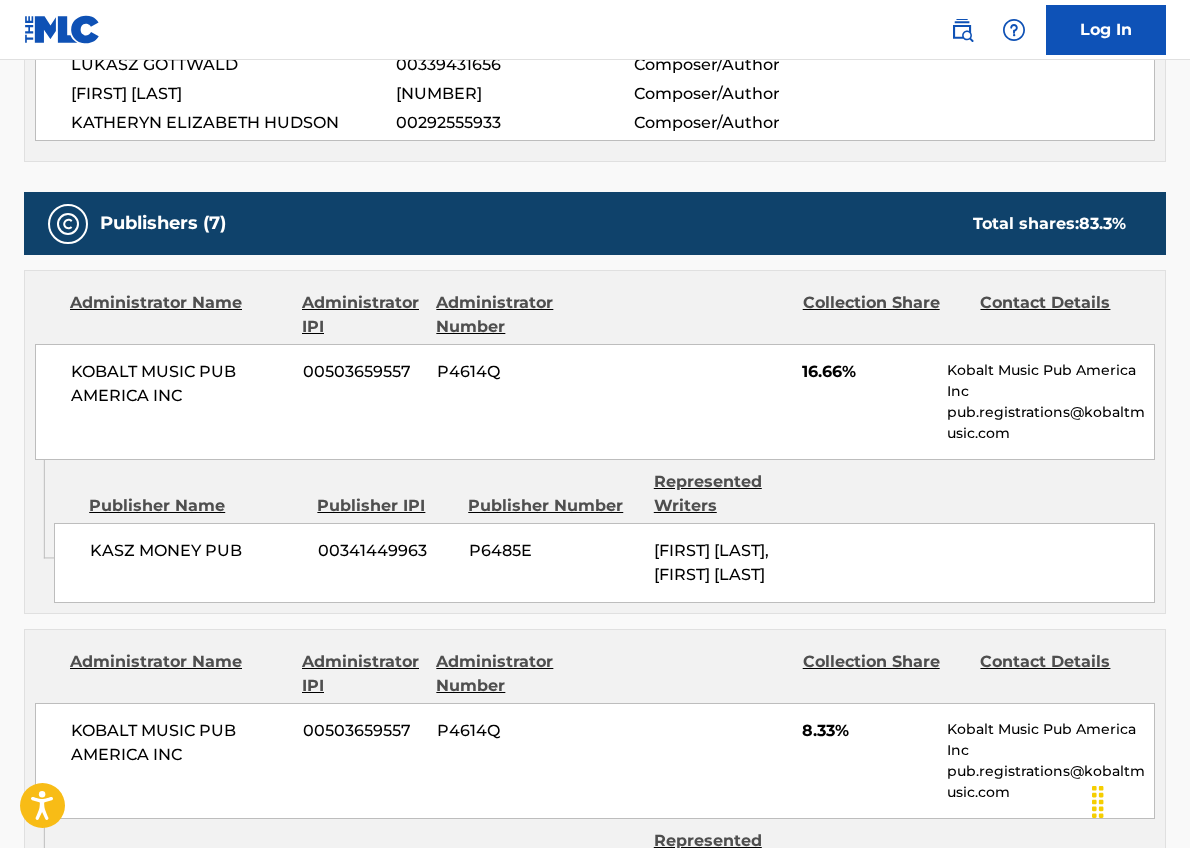 scroll, scrollTop: 0, scrollLeft: 0, axis: both 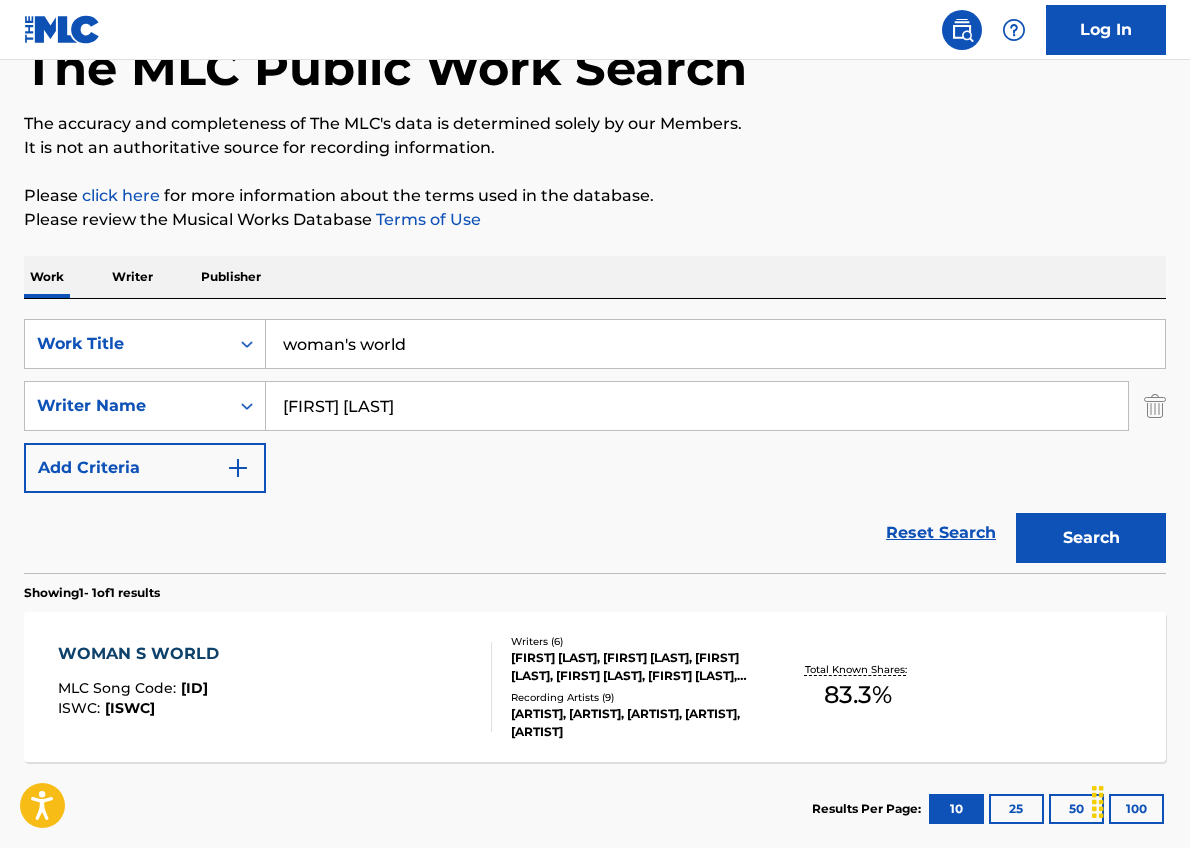 drag, startPoint x: 439, startPoint y: 350, endPoint x: 100, endPoint y: 305, distance: 341.9737 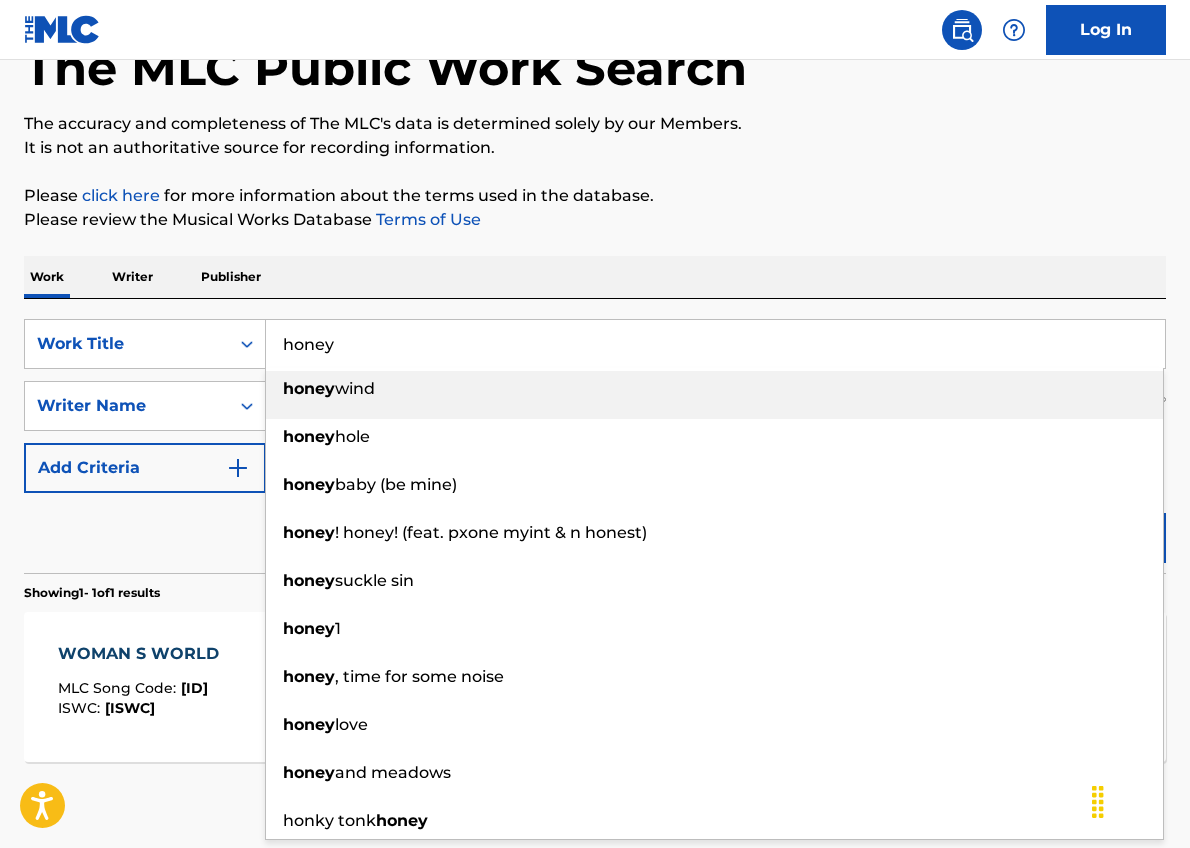 click on "honey" at bounding box center (715, 344) 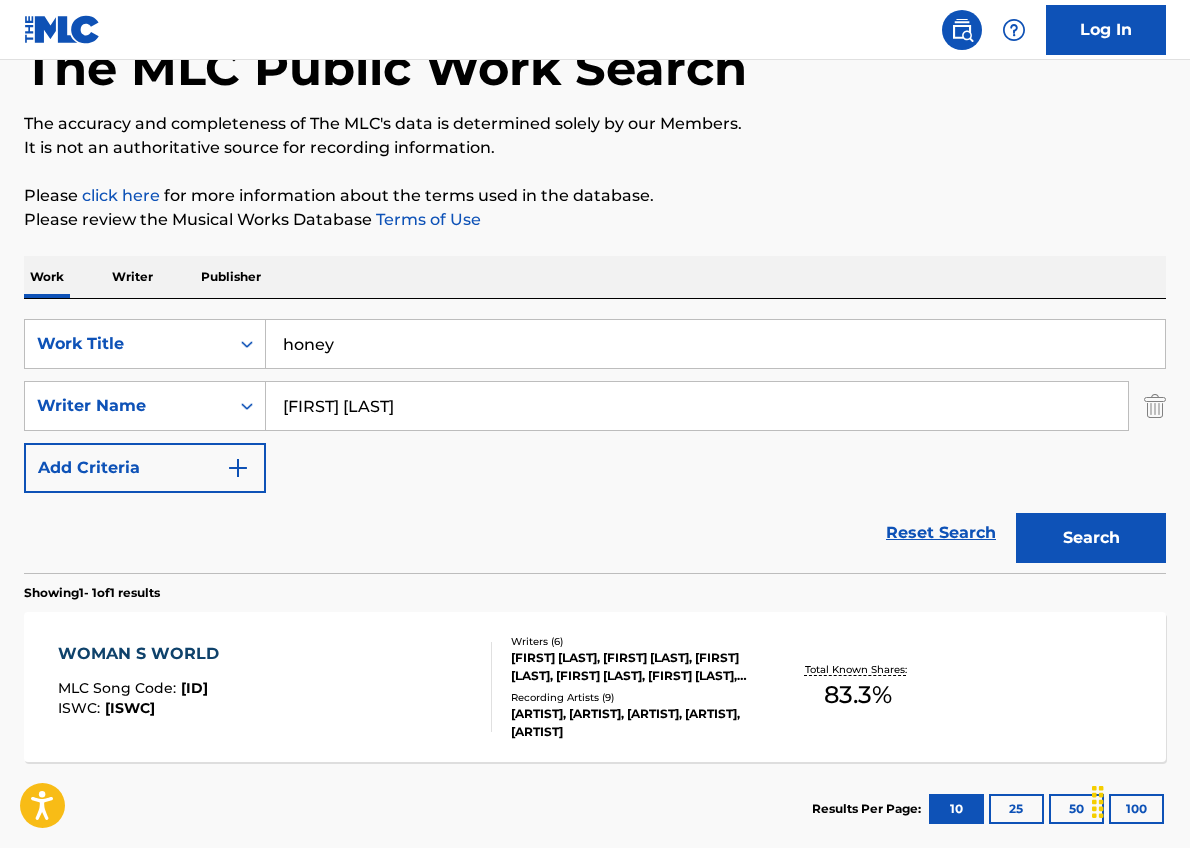click on "Work Writer Publisher" at bounding box center (595, 277) 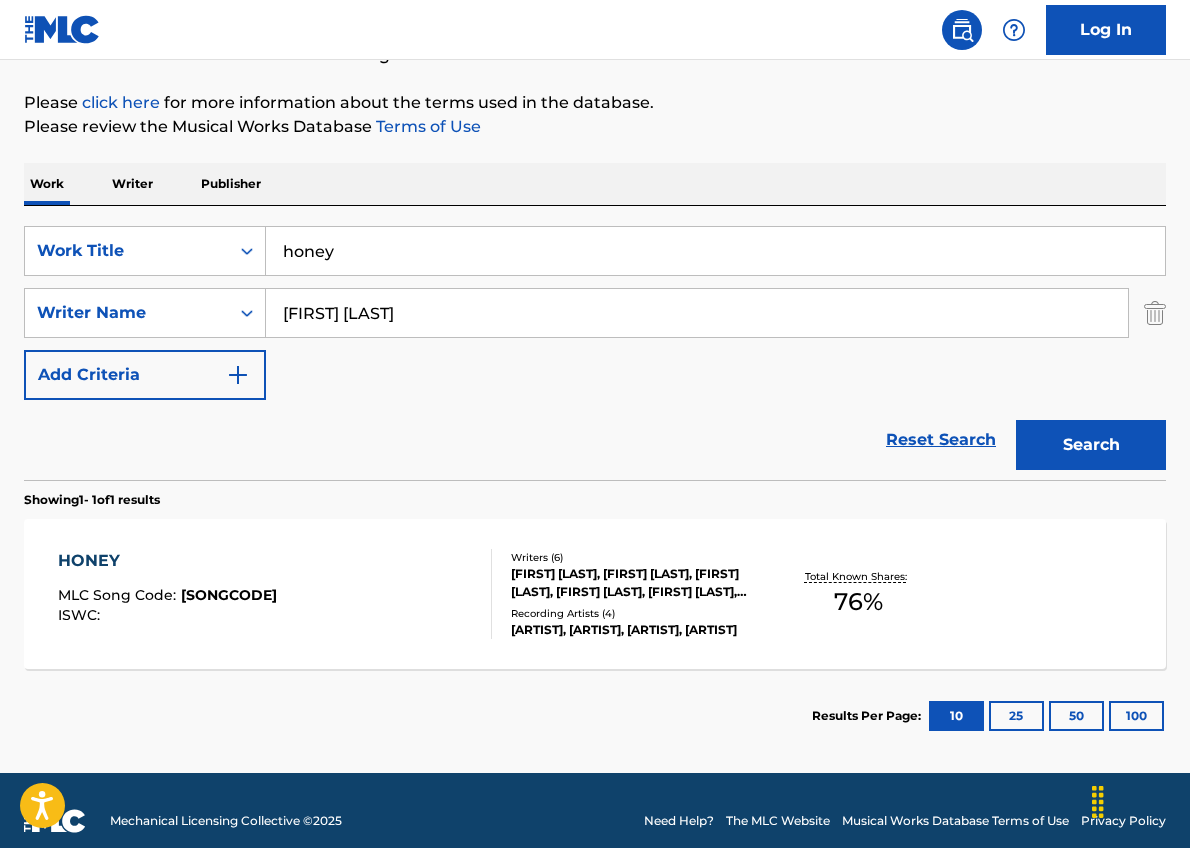 scroll, scrollTop: 220, scrollLeft: 0, axis: vertical 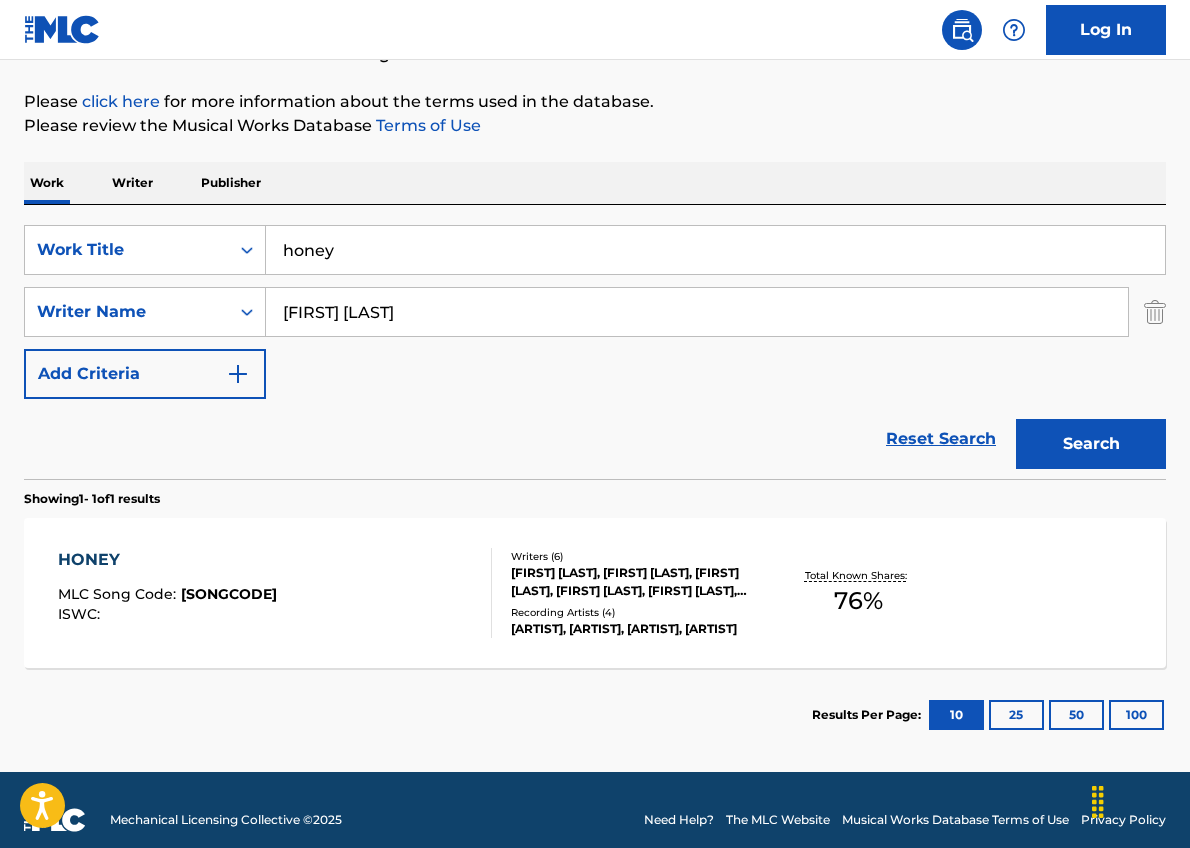 click on "HONEY MLC Song Code : [SONGCODE] ISWC : Writers ( 6 ) [FIRST] [LAST], [FIRST] [LAST], [FIRST] [LAST], [FIRST] [LAST], [FIRST] [LAST], [FIRST] [LAST] Recording Artists ( 4 ) [ARTIST], [ARTIST], [ARTIST], [ARTIST] Total Known Shares: 76 %" at bounding box center [595, 593] 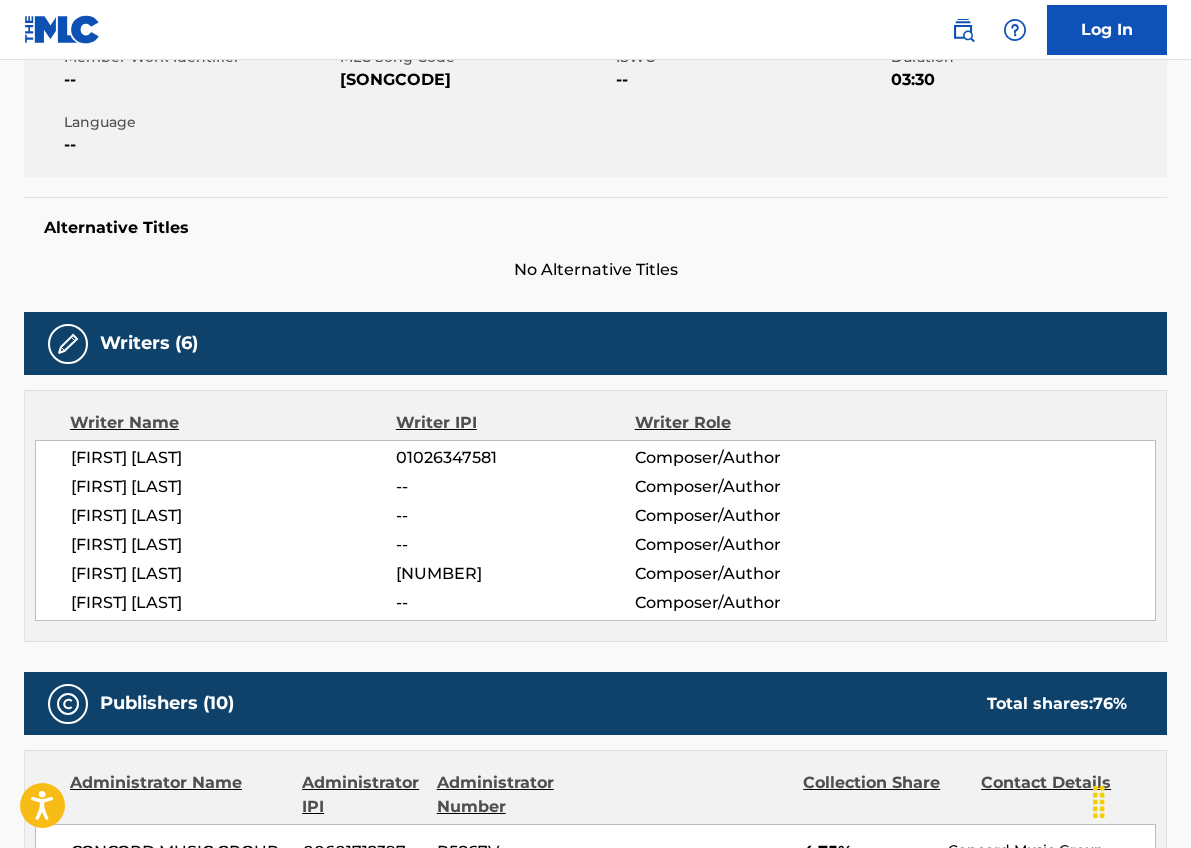 scroll, scrollTop: 0, scrollLeft: 0, axis: both 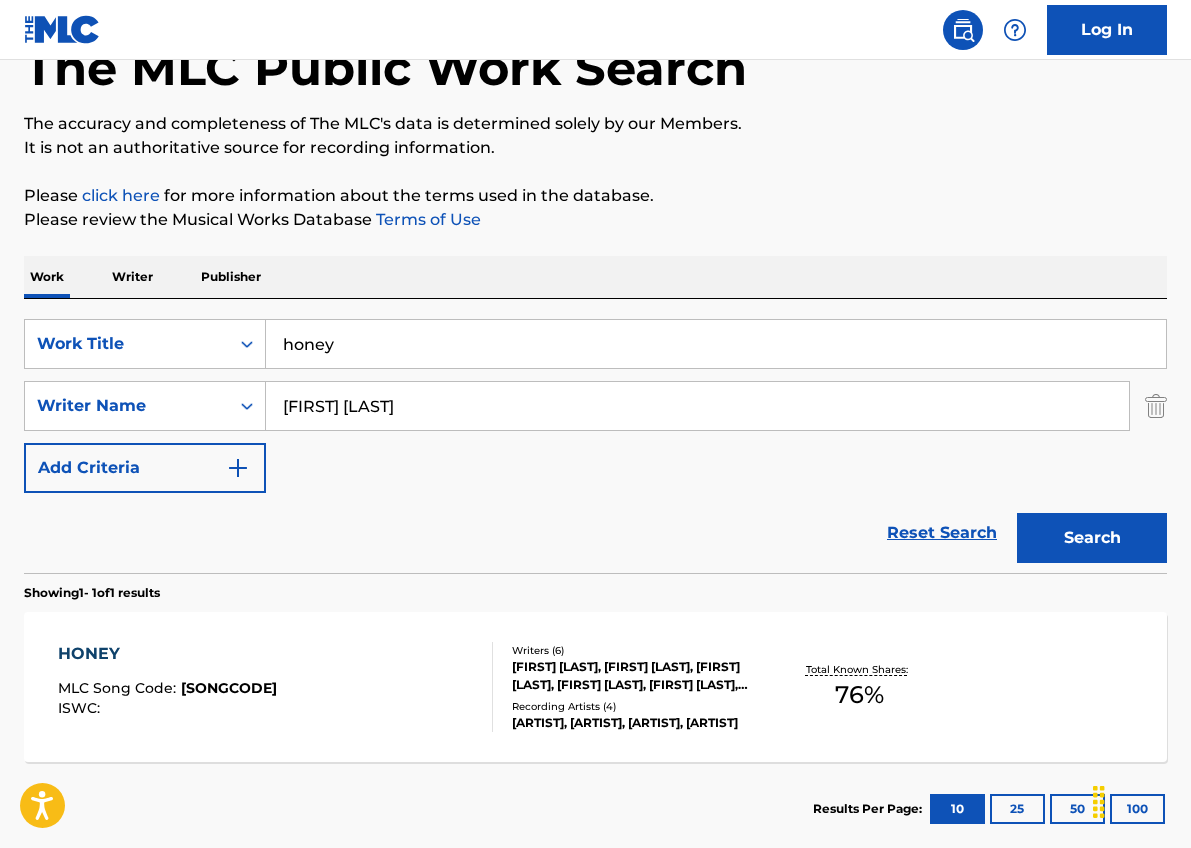 drag, startPoint x: 223, startPoint y: 311, endPoint x: 189, endPoint y: 305, distance: 34.525352 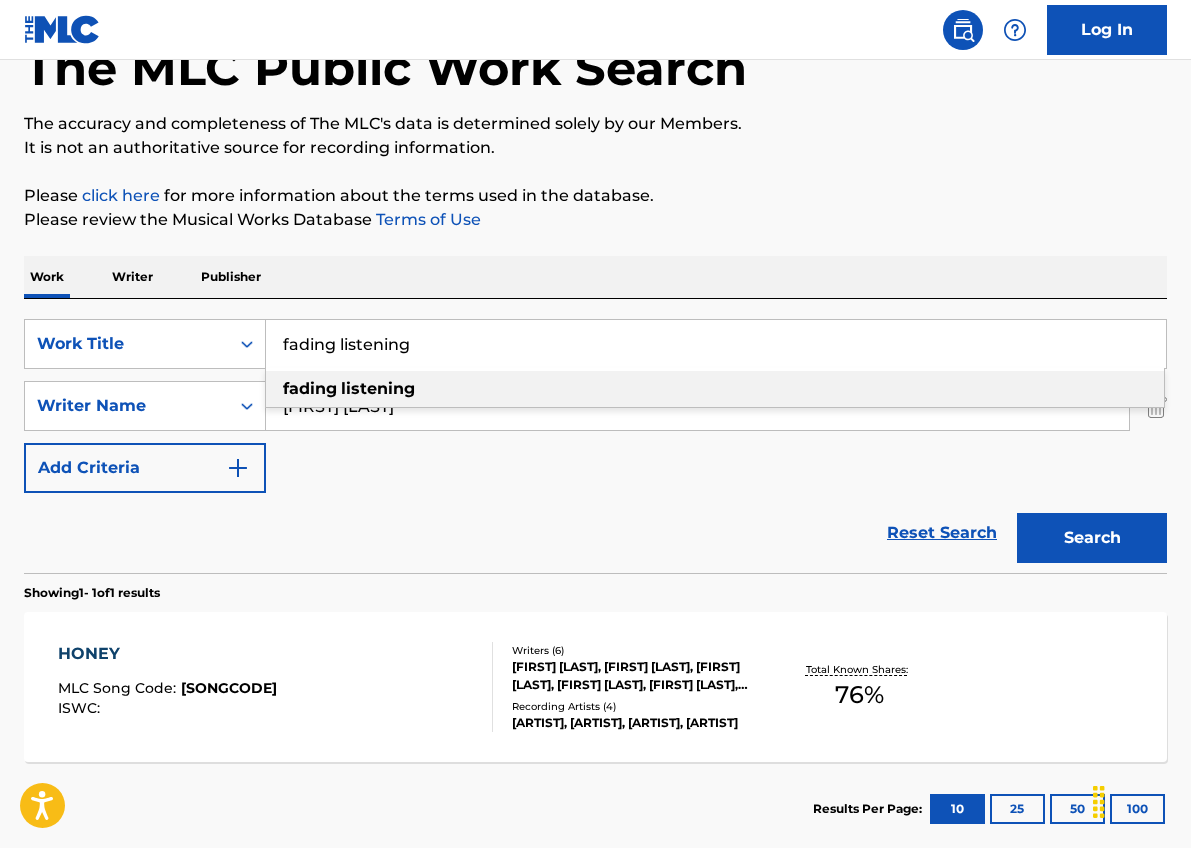 click on "fading" at bounding box center (310, 388) 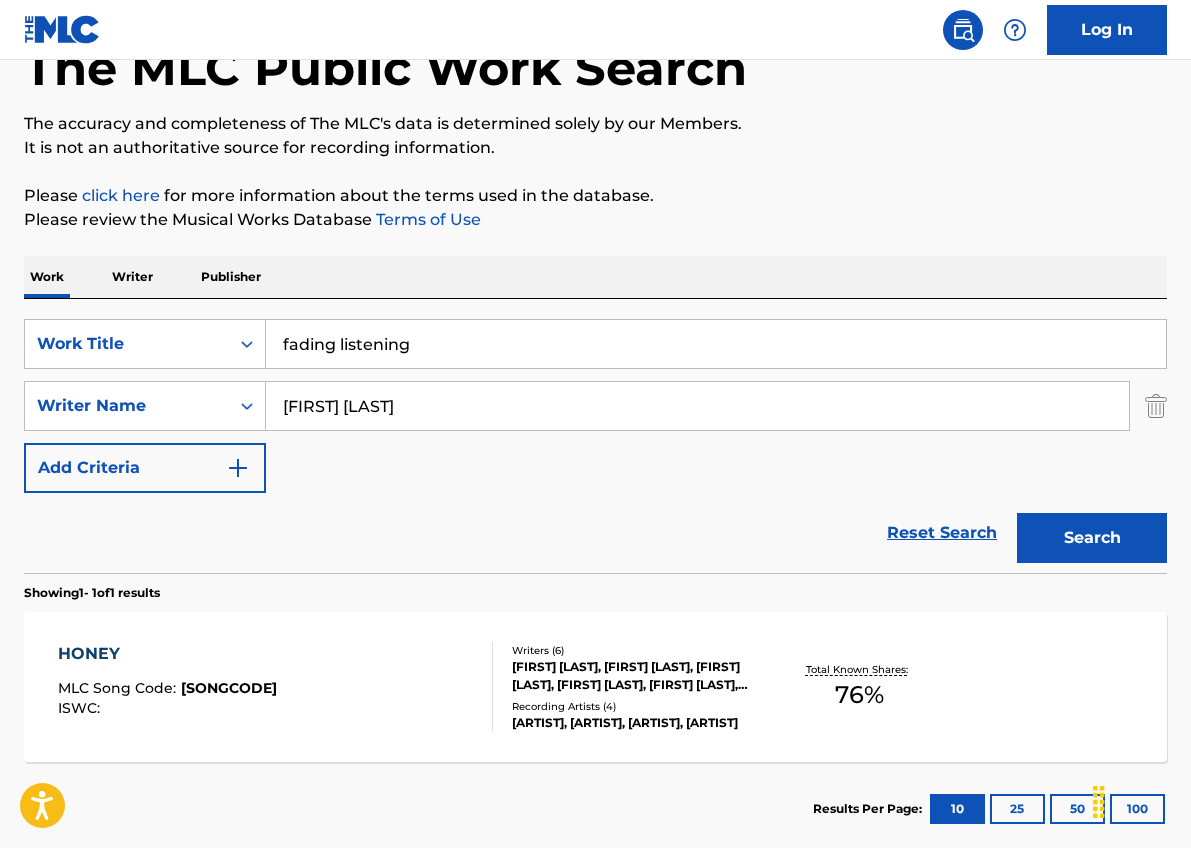 drag, startPoint x: 427, startPoint y: 413, endPoint x: 173, endPoint y: 376, distance: 256.68073 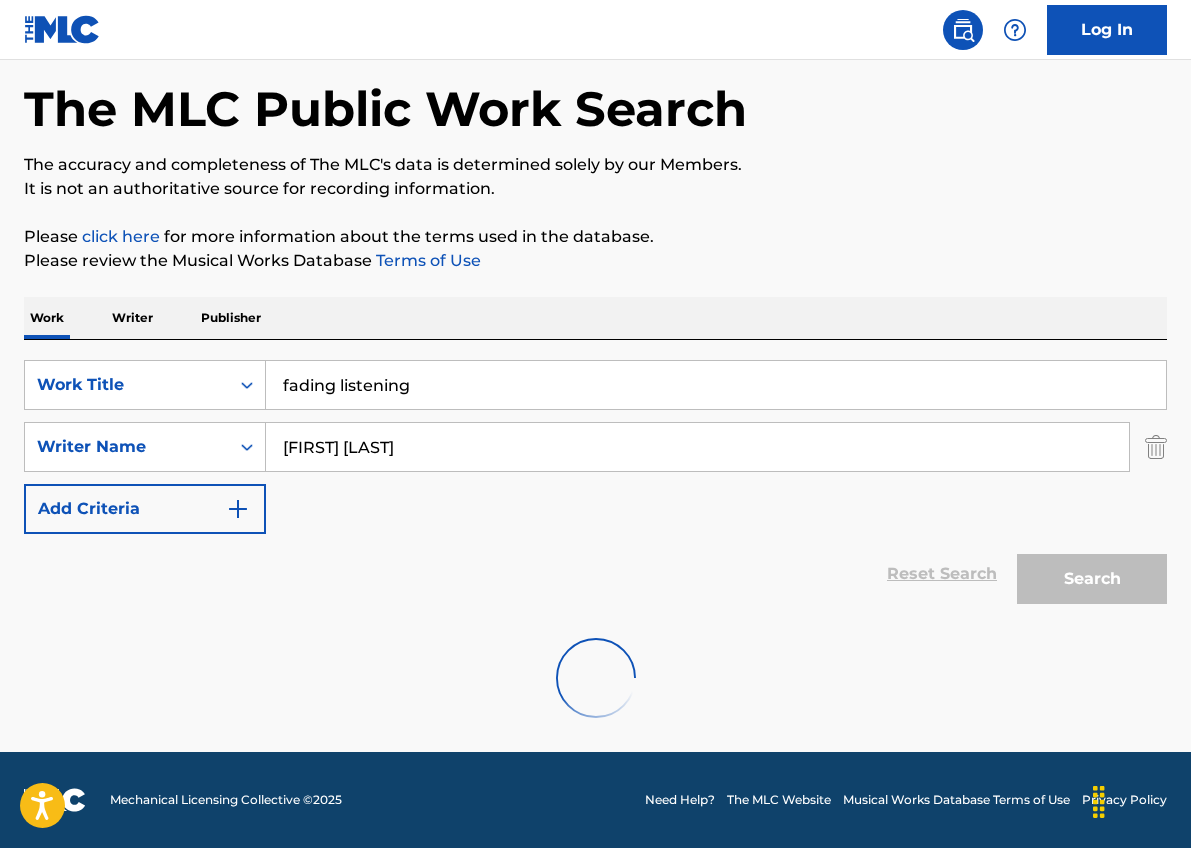 scroll, scrollTop: 126, scrollLeft: 0, axis: vertical 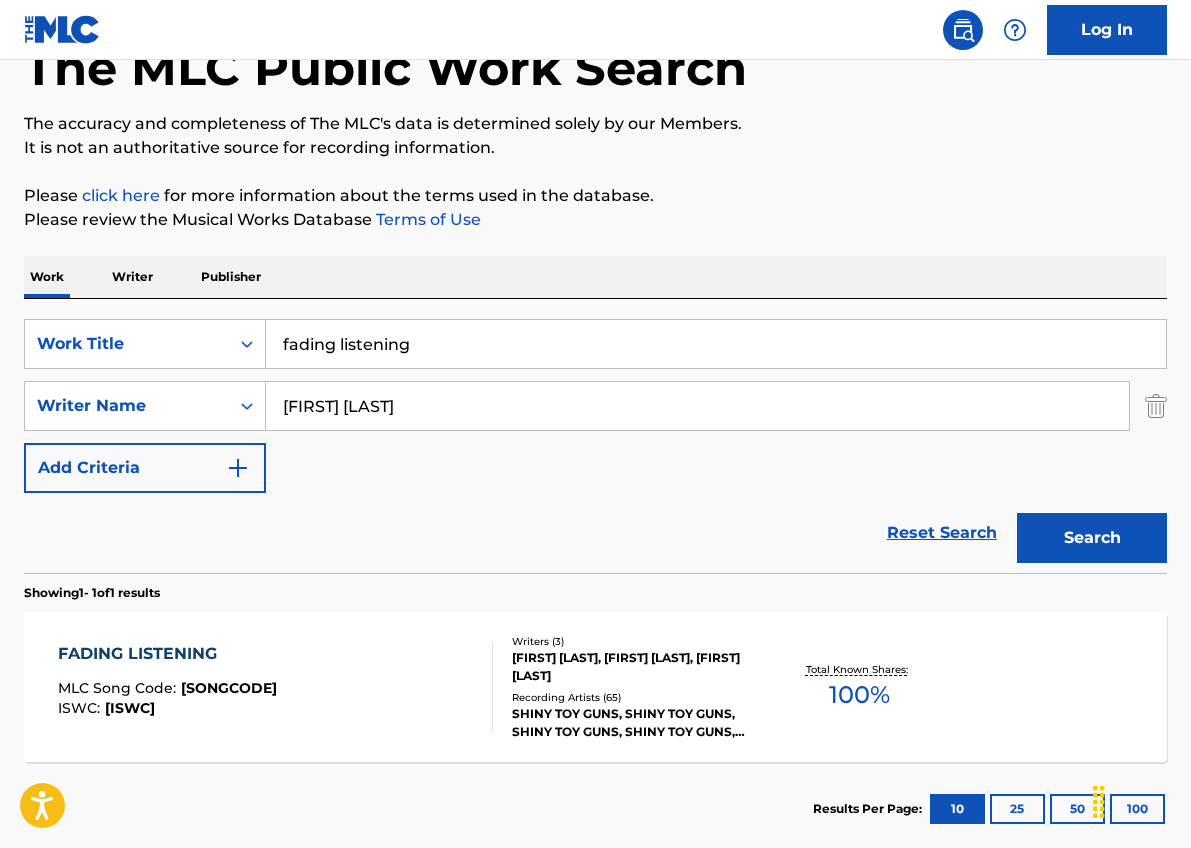 click on "FADING LISTENING MLC Song Code : [SONGCODE] ISWC : [ISWC]" at bounding box center [275, 687] 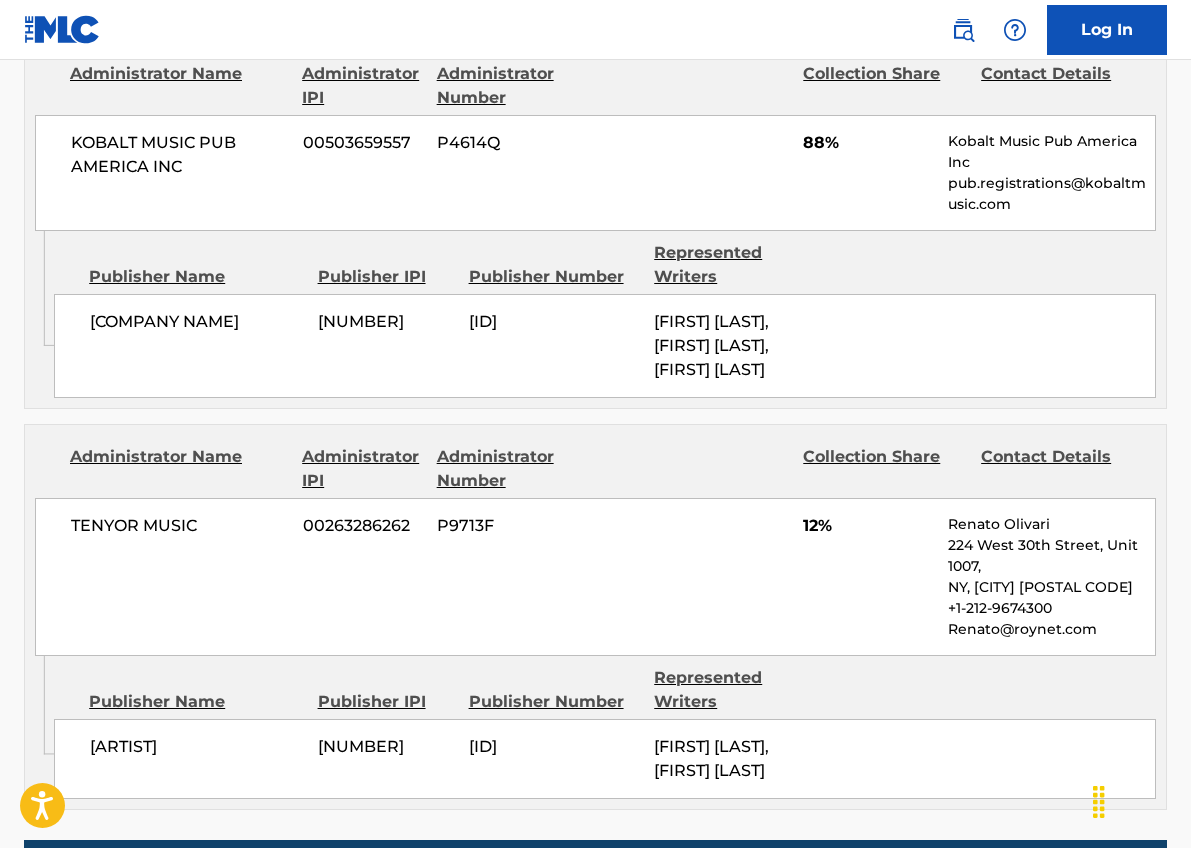 scroll, scrollTop: 1089, scrollLeft: 0, axis: vertical 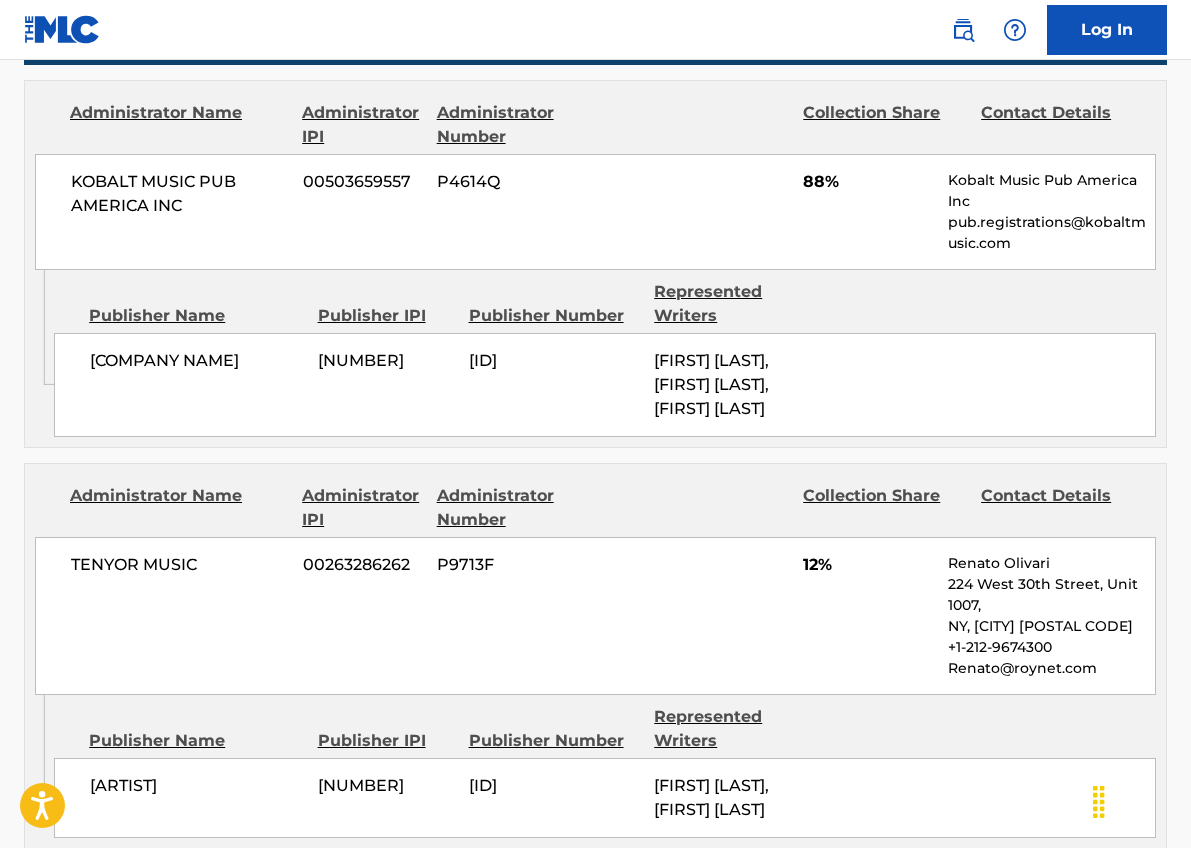 click on "Renato@roynet.com" at bounding box center (1051, 668) 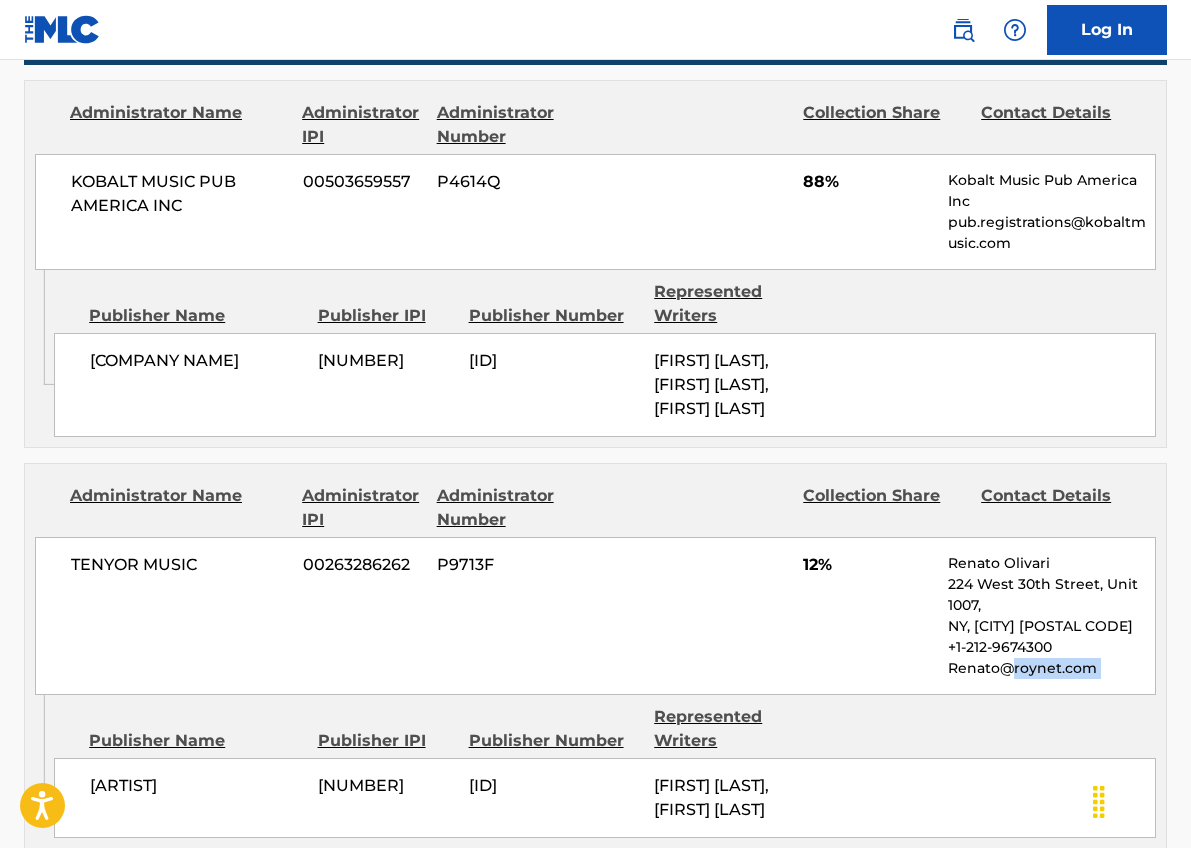 drag, startPoint x: 1109, startPoint y: 665, endPoint x: 1014, endPoint y: 661, distance: 95.084175 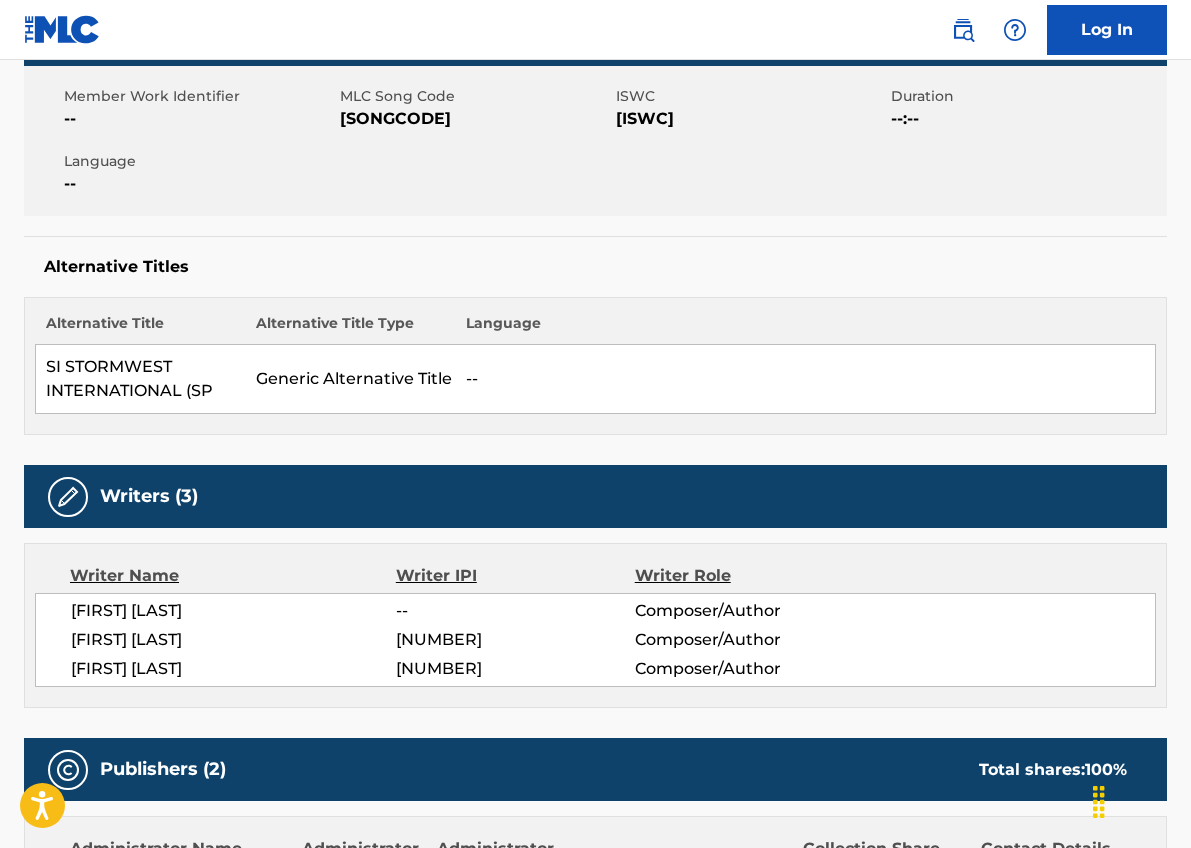 scroll, scrollTop: 0, scrollLeft: 0, axis: both 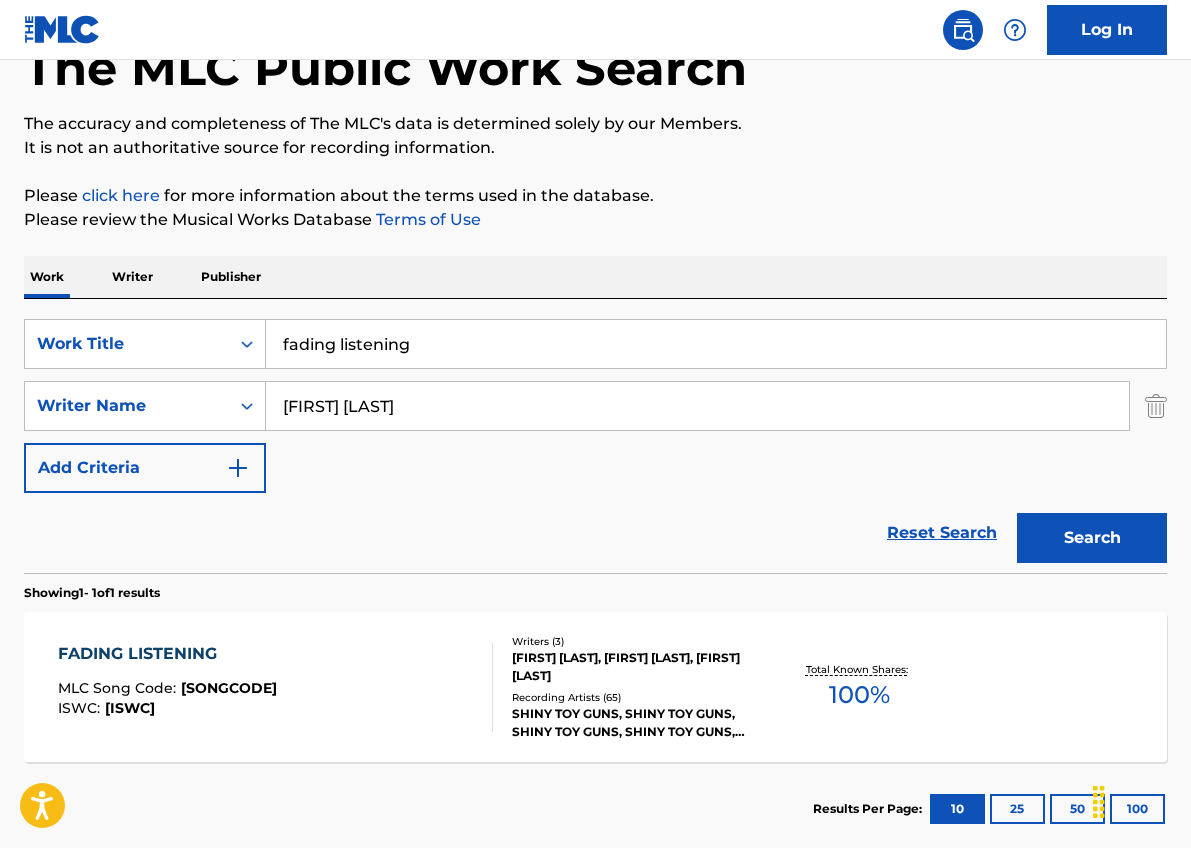 drag, startPoint x: 509, startPoint y: 346, endPoint x: 23, endPoint y: 290, distance: 489.2157 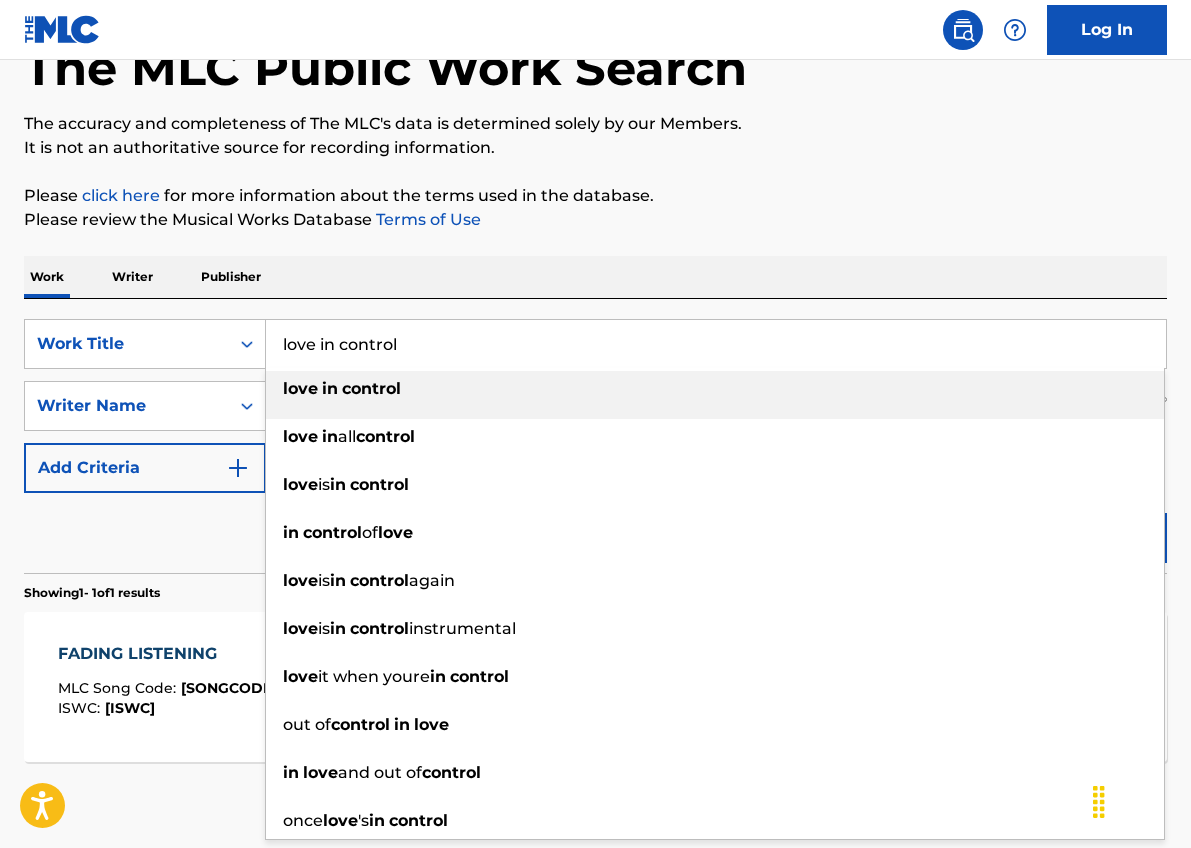 type on "love in control" 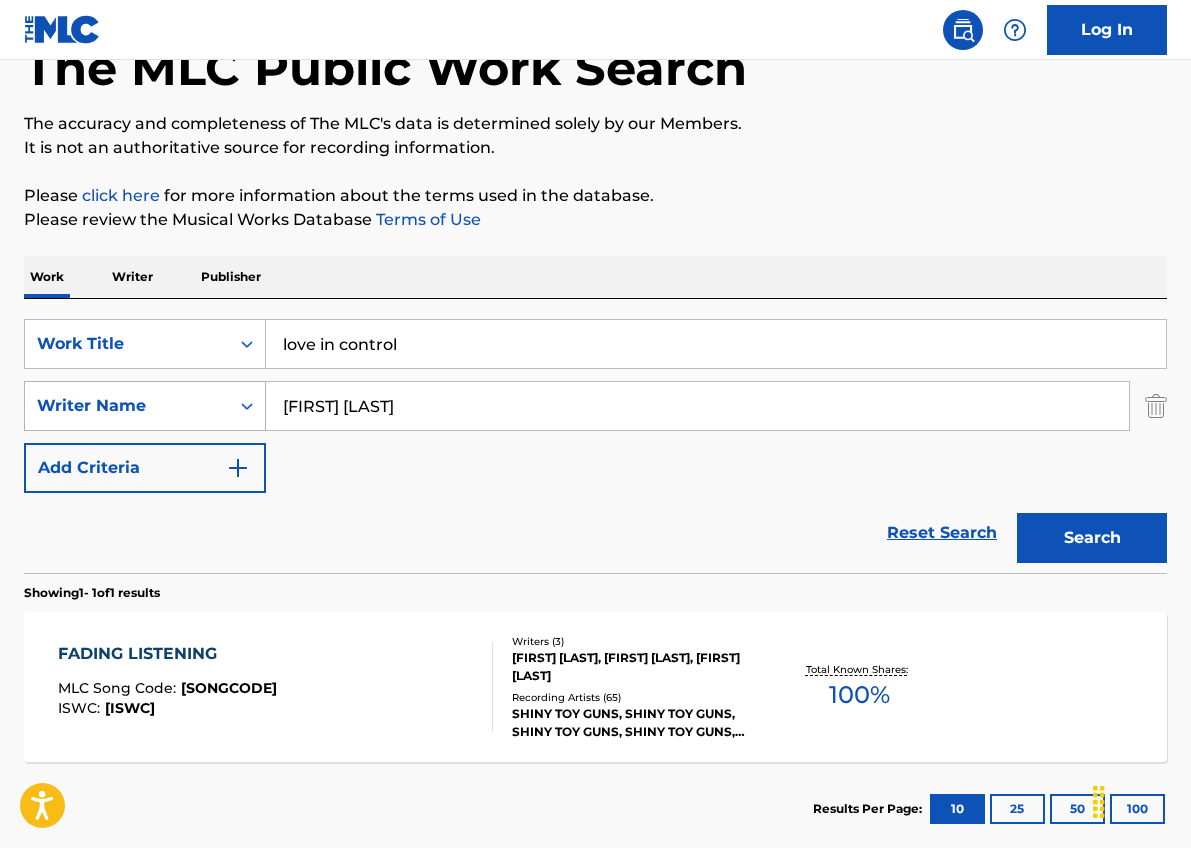 drag, startPoint x: 277, startPoint y: 389, endPoint x: 237, endPoint y: 390, distance: 40.012497 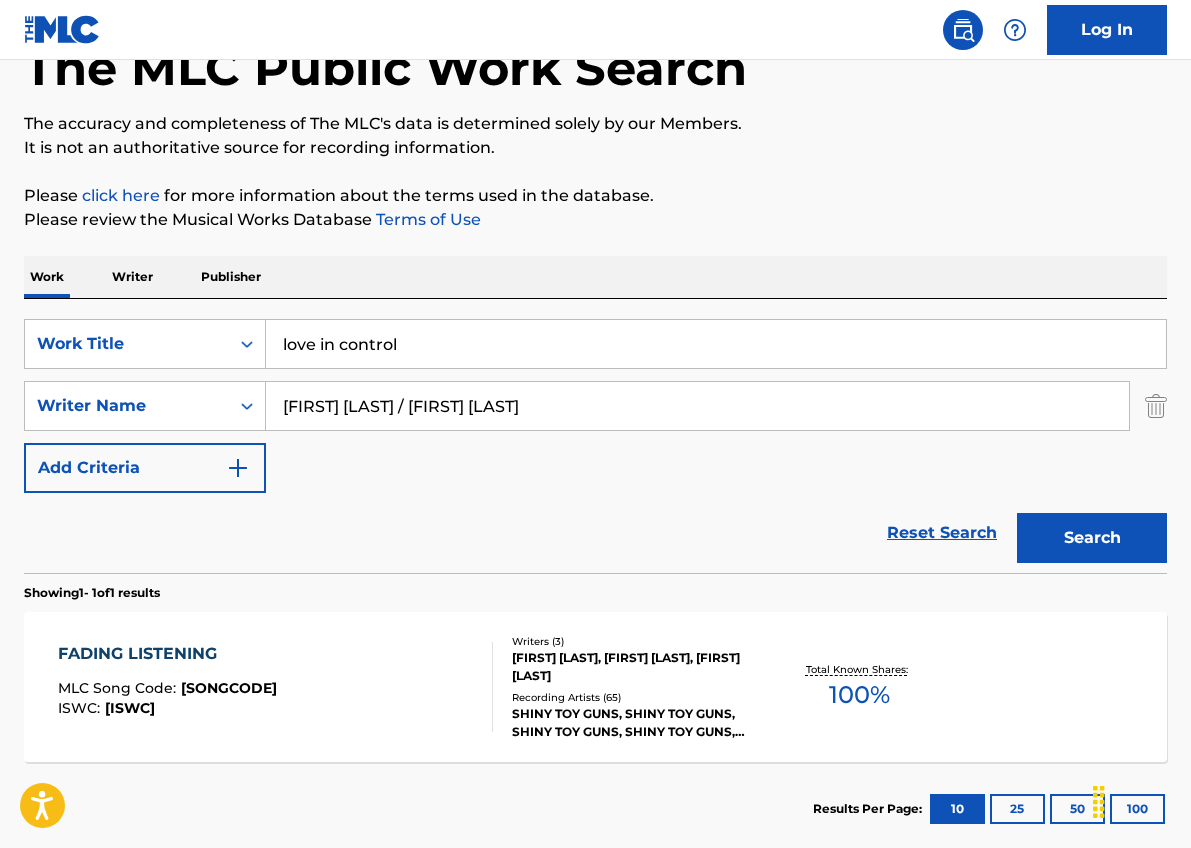drag, startPoint x: 415, startPoint y: 411, endPoint x: 281, endPoint y: 391, distance: 135.48431 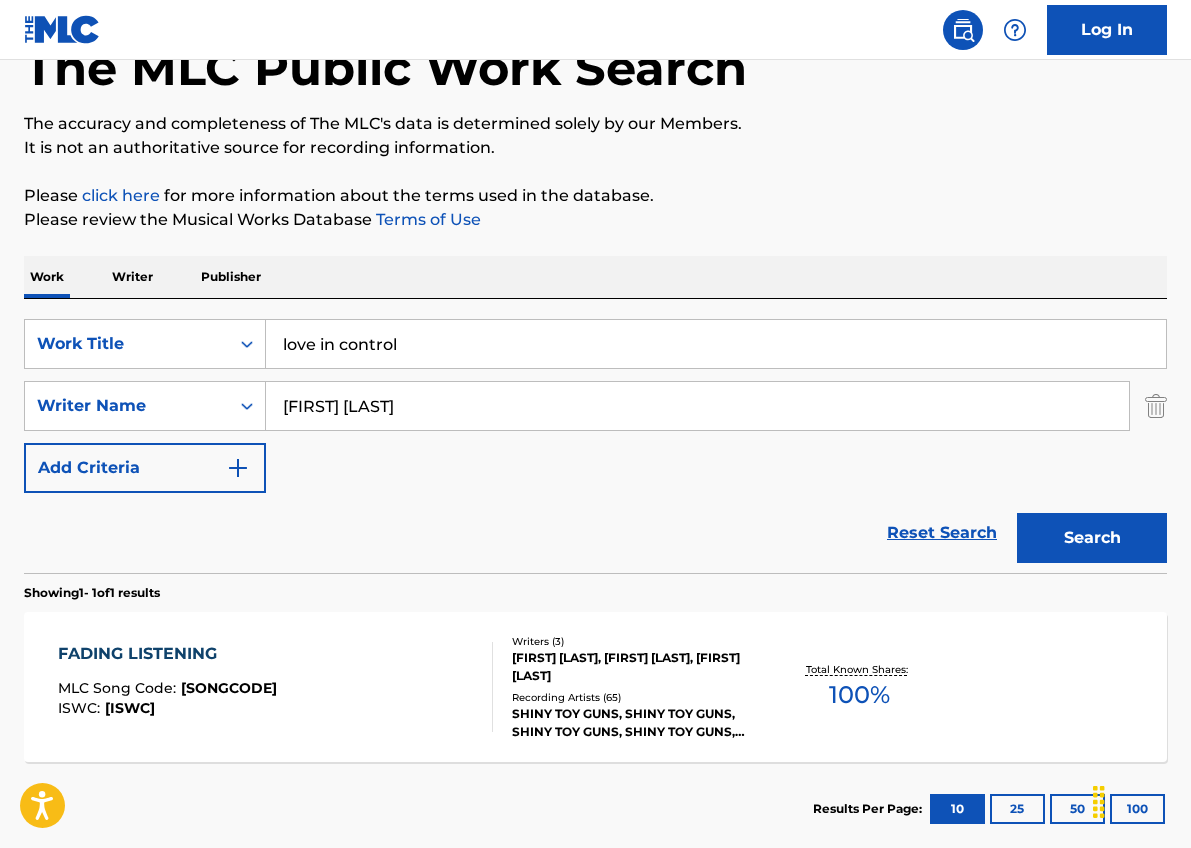 type on "[FIRST] [LAST]" 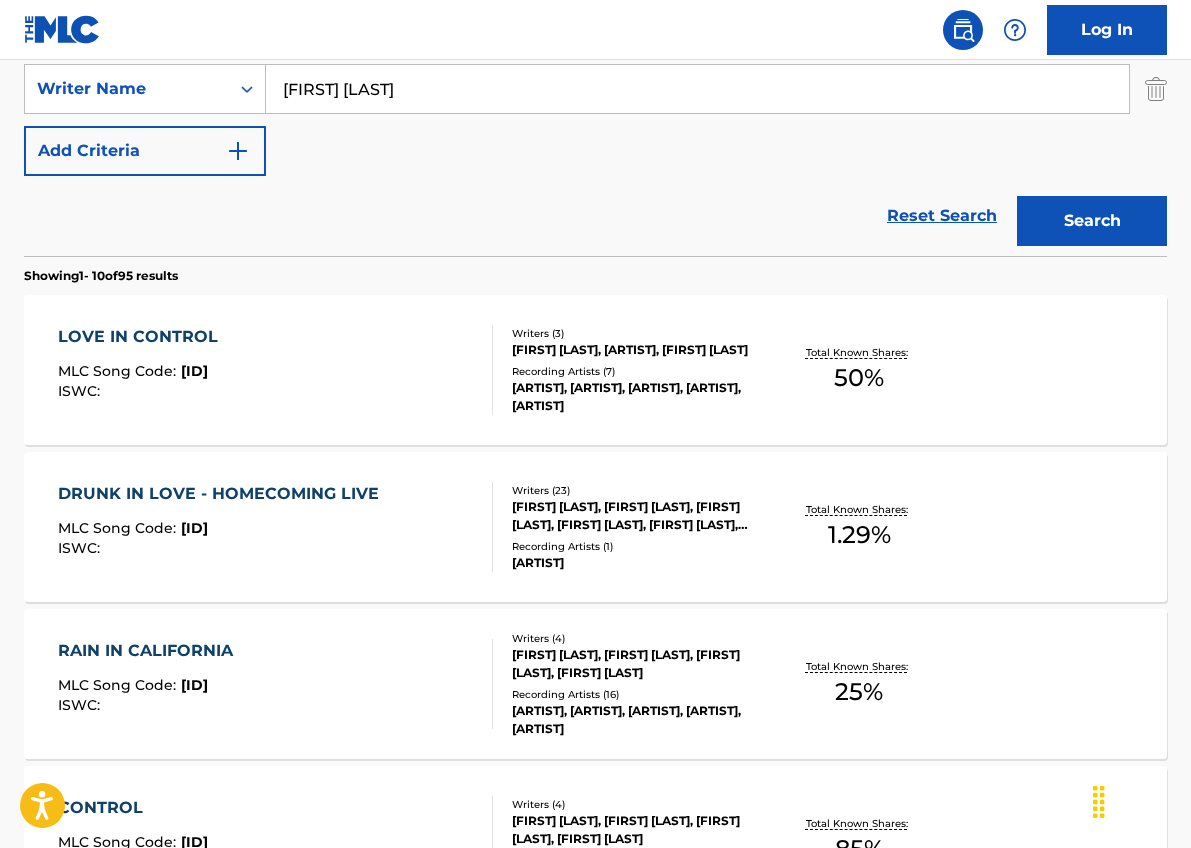 scroll, scrollTop: 538, scrollLeft: 0, axis: vertical 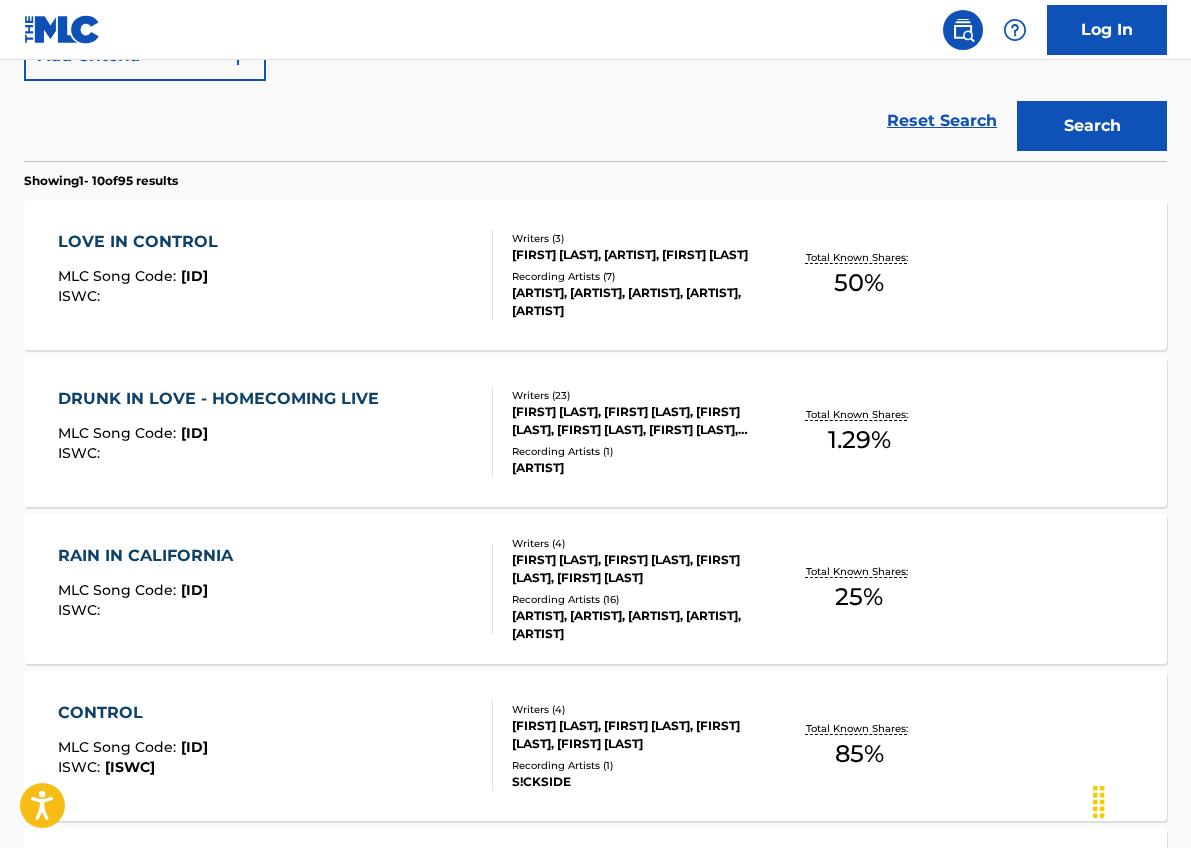 click on "LOVE IN CONTROL MLC Song Code : [ID] ISWC : Writers ( 3 ) [FIRST] [LAST], [ARTIST], [FIRST] [LAST] Recording Artists ( 7 ) [ARTIST], [ARTIST], [ARTIST], [ARTIST], [ARTIST] Total Known Shares: 50 %" at bounding box center [595, 275] 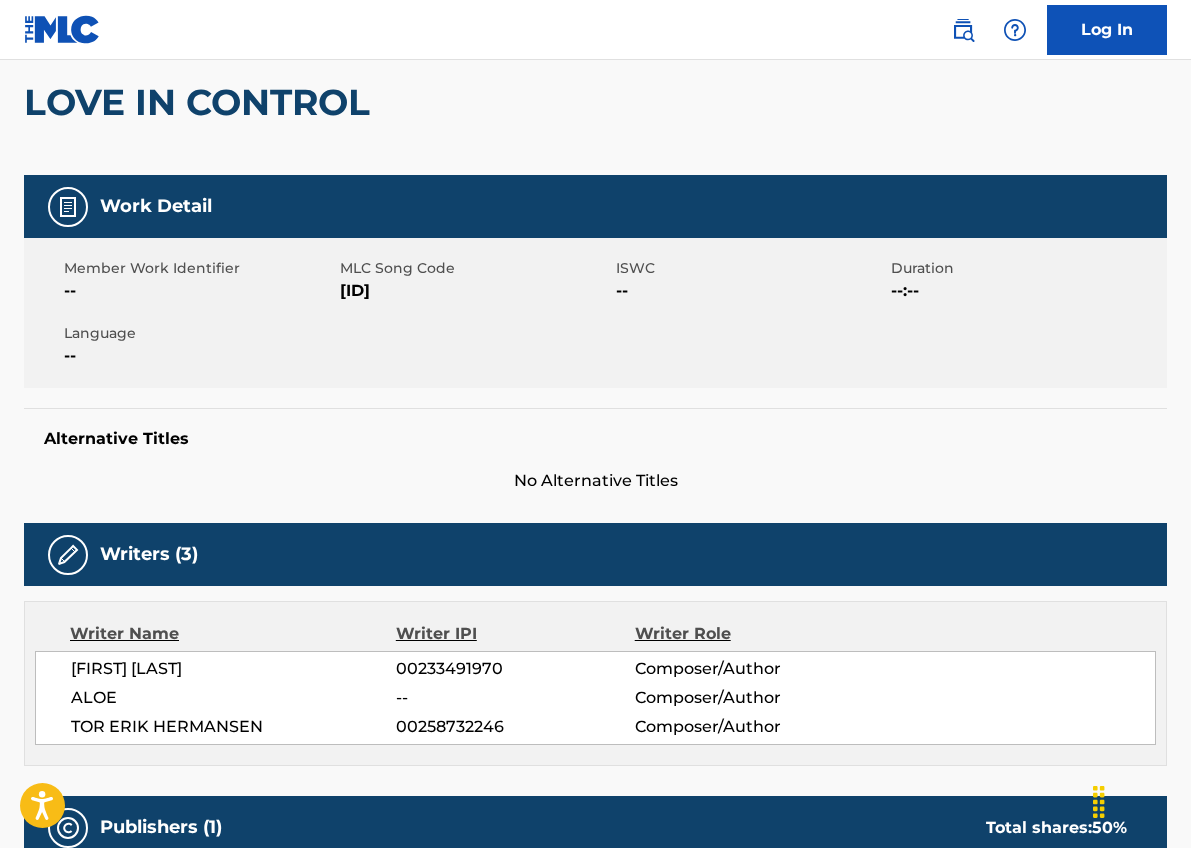 scroll, scrollTop: 0, scrollLeft: 0, axis: both 